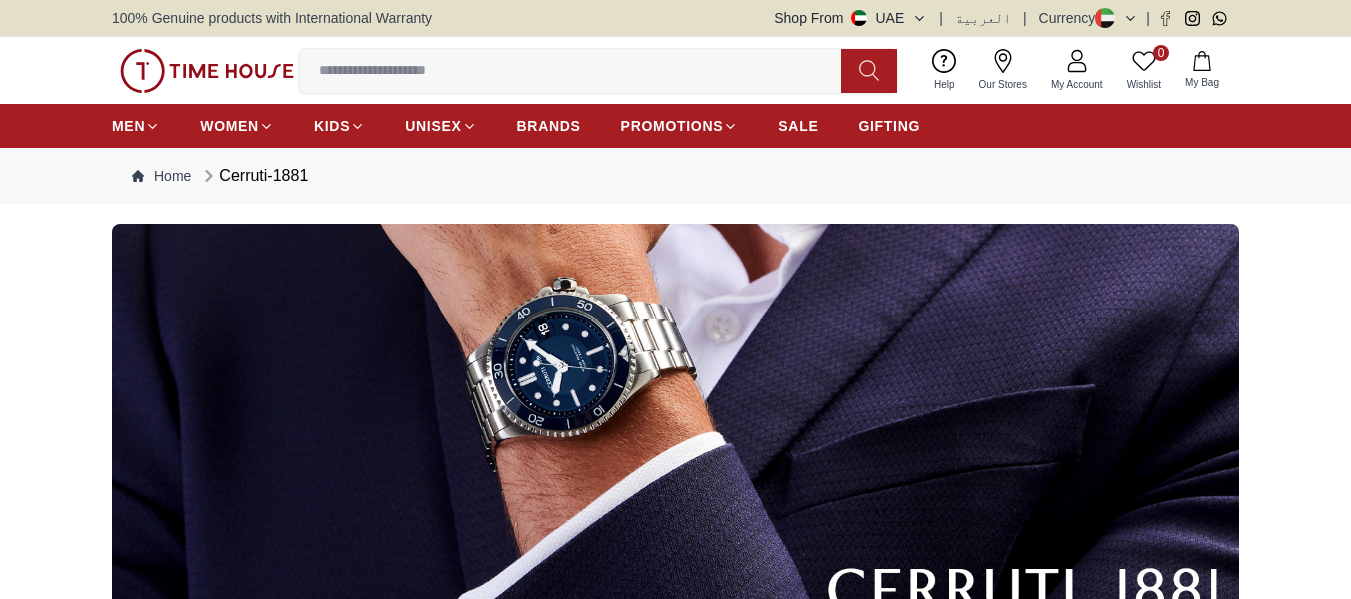 scroll, scrollTop: 100, scrollLeft: 0, axis: vertical 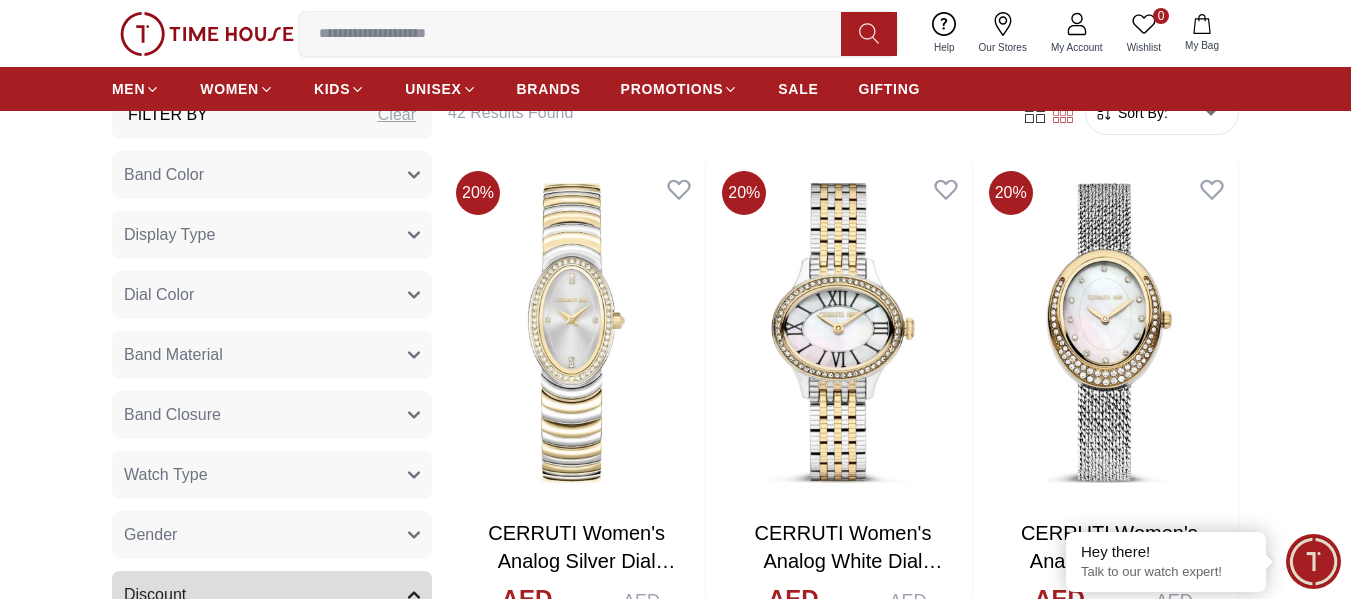 click on "Band Color" at bounding box center [272, 175] 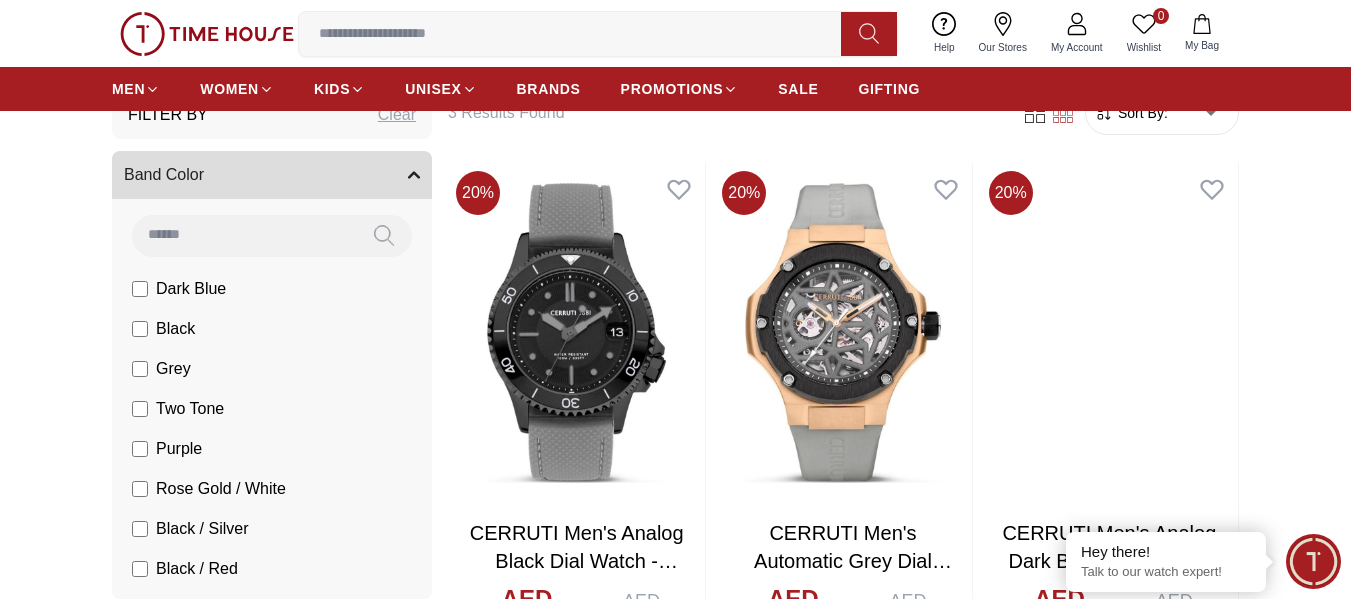 scroll, scrollTop: 190, scrollLeft: 0, axis: vertical 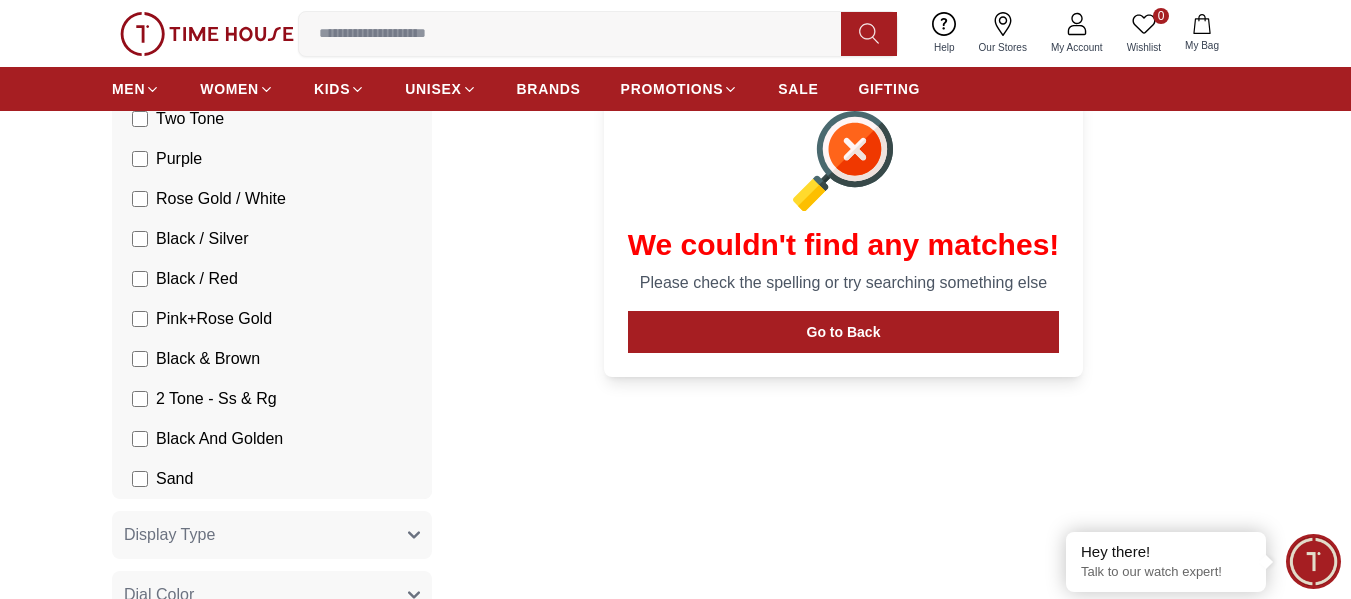 click on "Filter Sort By: ​ ****** ​ We couldn't find any matches!  Please check the spelling or try searching something else Go to Back" at bounding box center [843, 515] 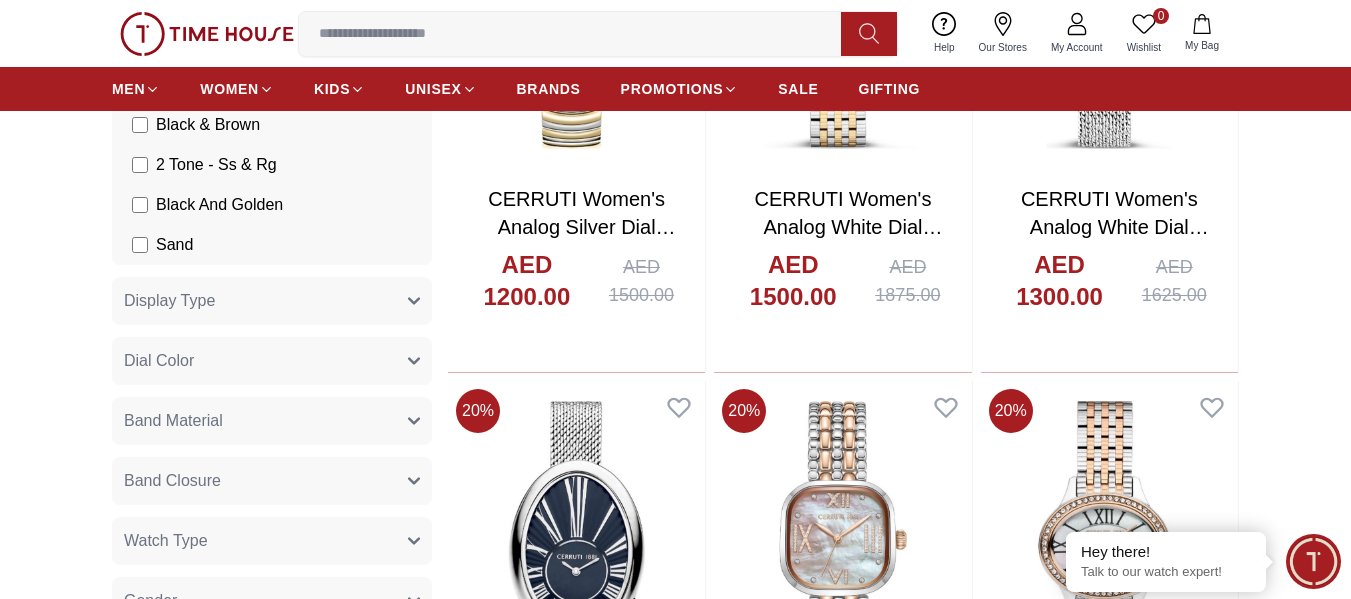 scroll, scrollTop: 1200, scrollLeft: 0, axis: vertical 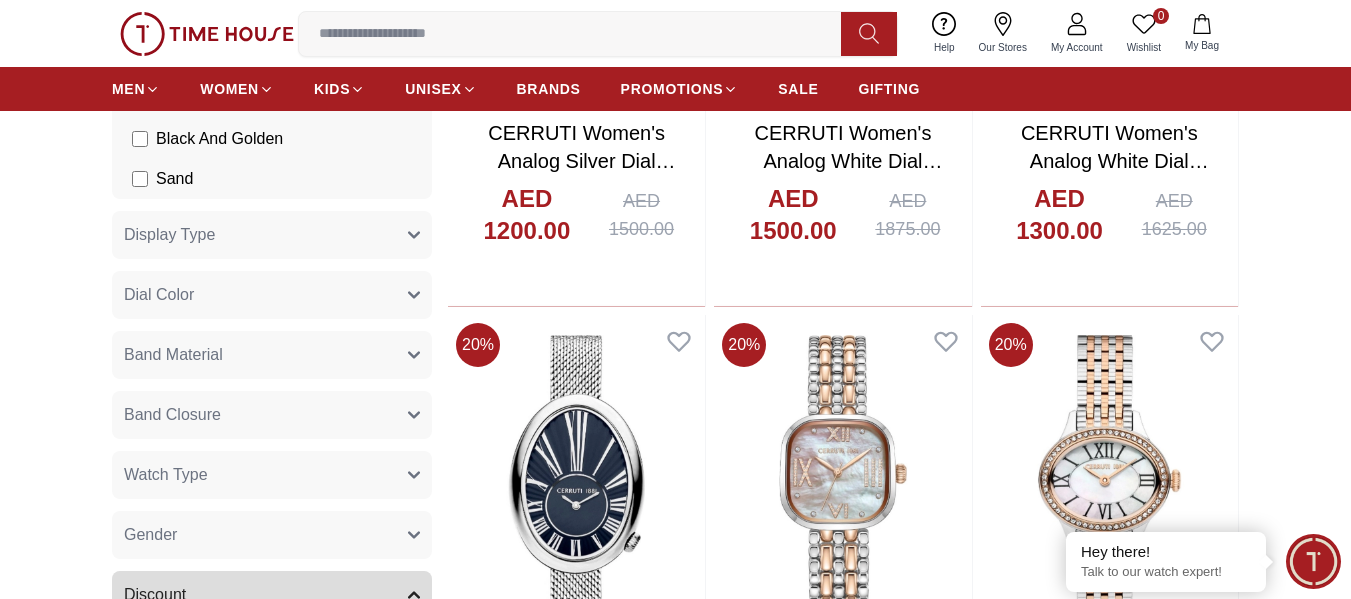 click on "Display Type" at bounding box center [272, 235] 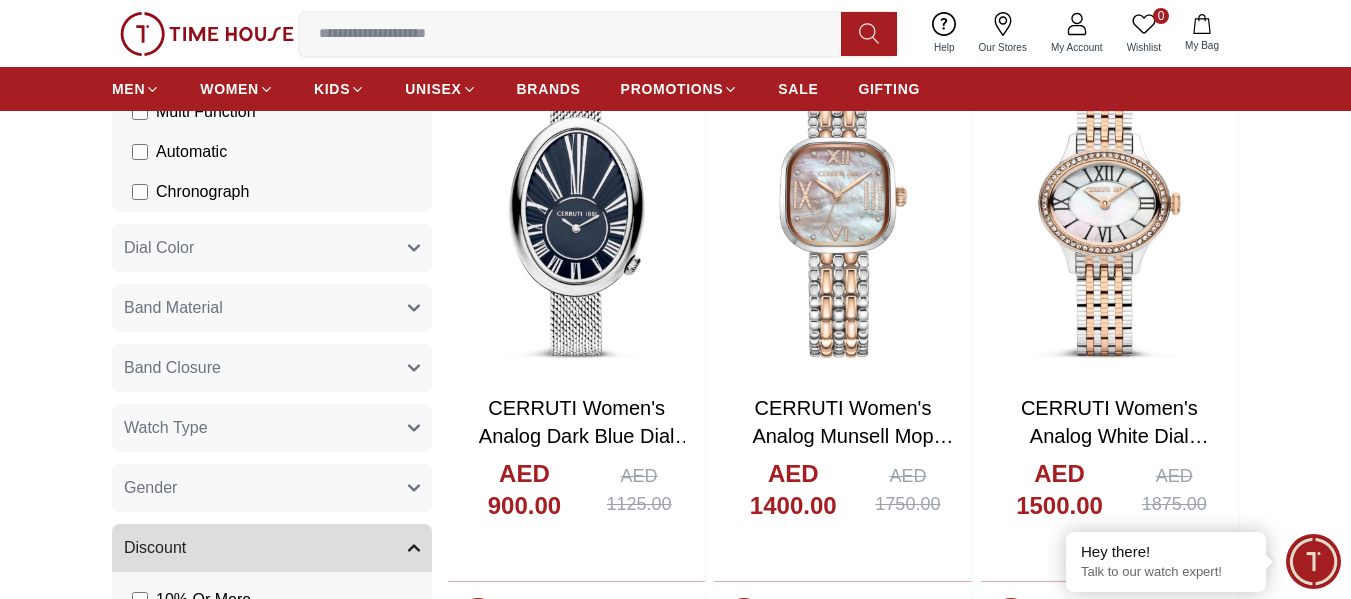 scroll, scrollTop: 1500, scrollLeft: 0, axis: vertical 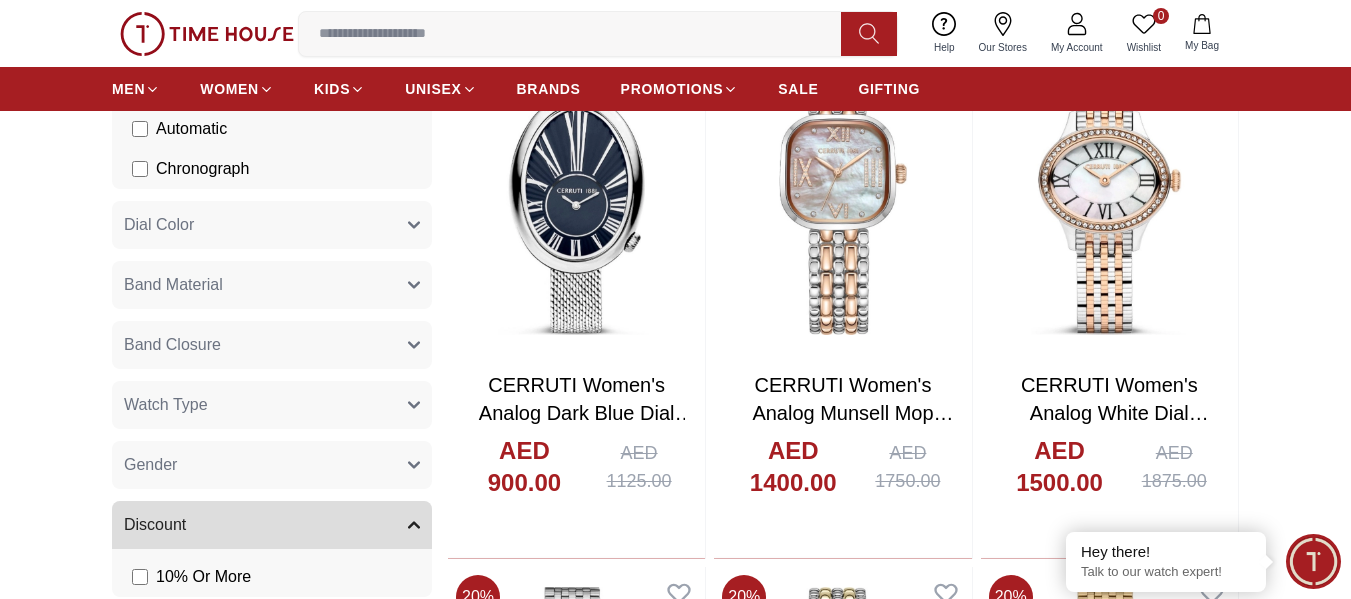 click on "Band Material" at bounding box center (272, 285) 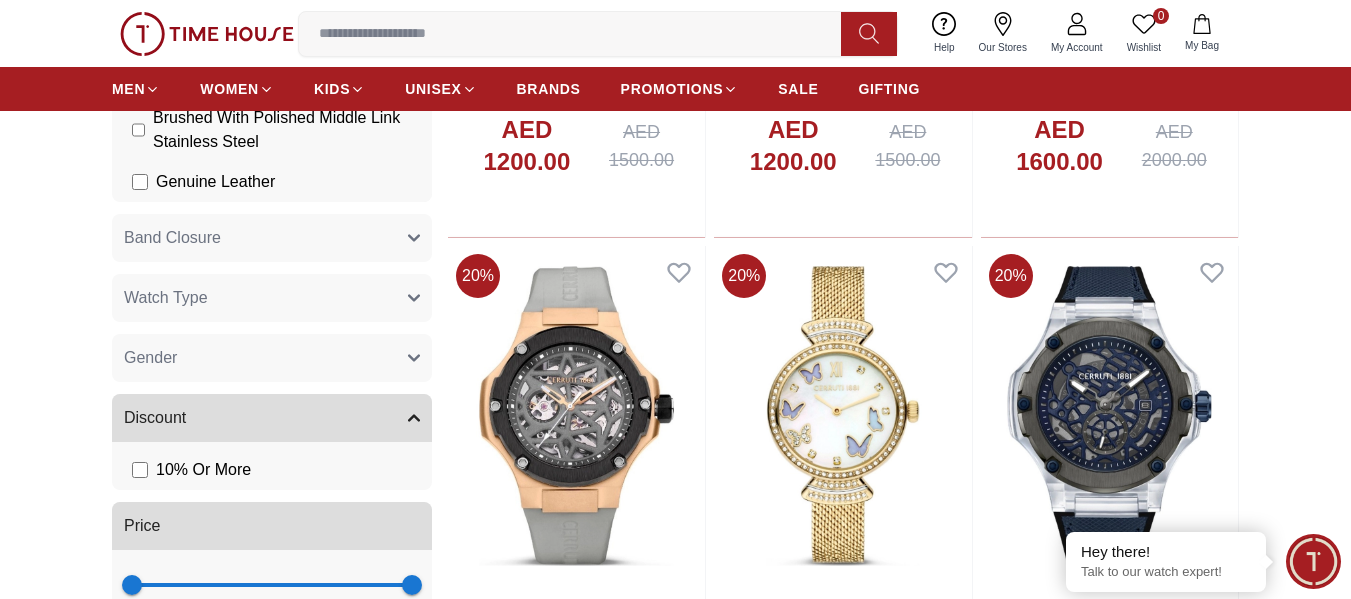 scroll, scrollTop: 1829, scrollLeft: 0, axis: vertical 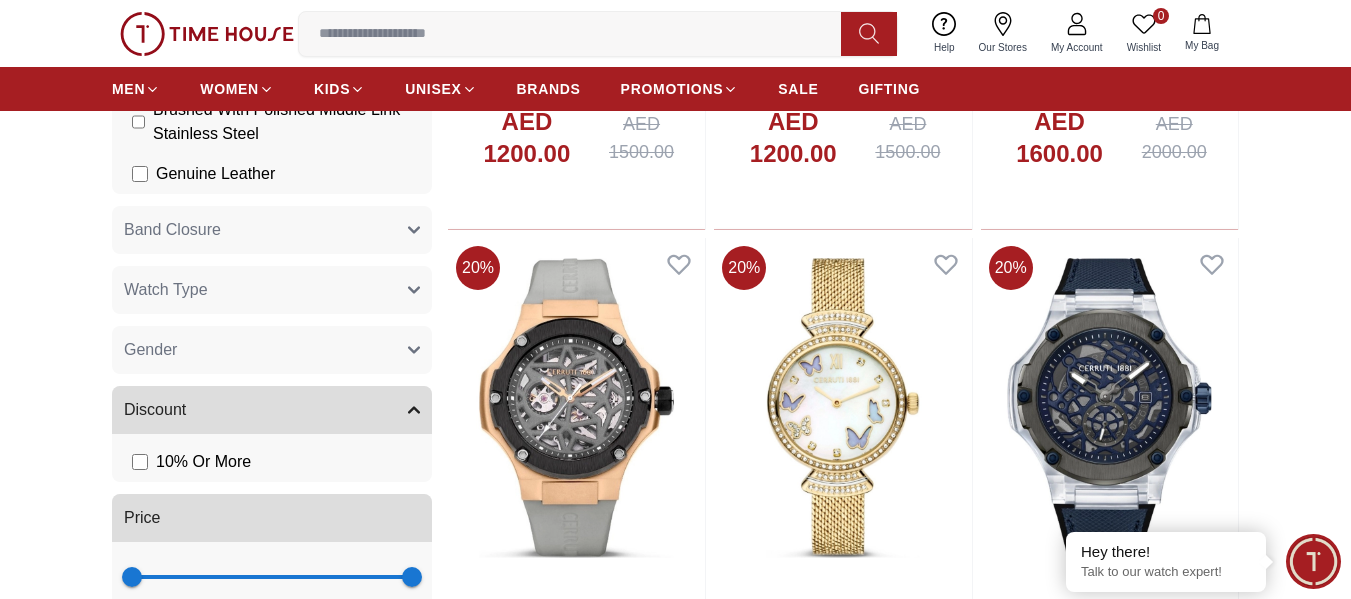 click on "Band Closure" at bounding box center (272, 230) 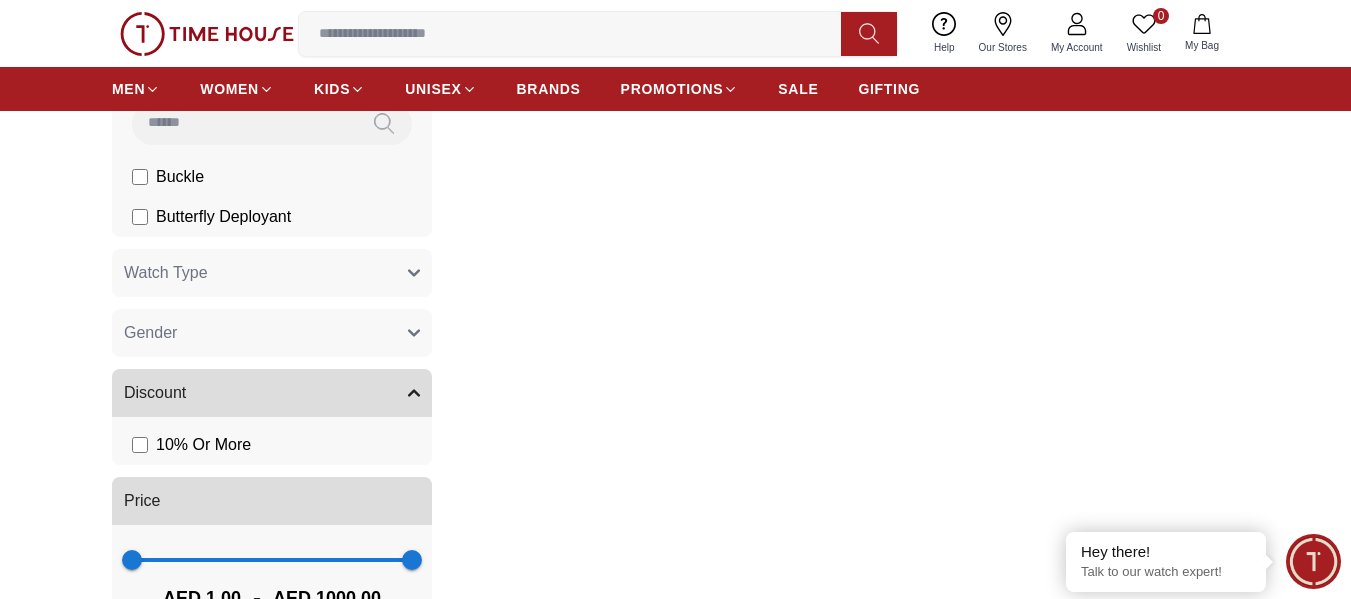scroll, scrollTop: 2029, scrollLeft: 0, axis: vertical 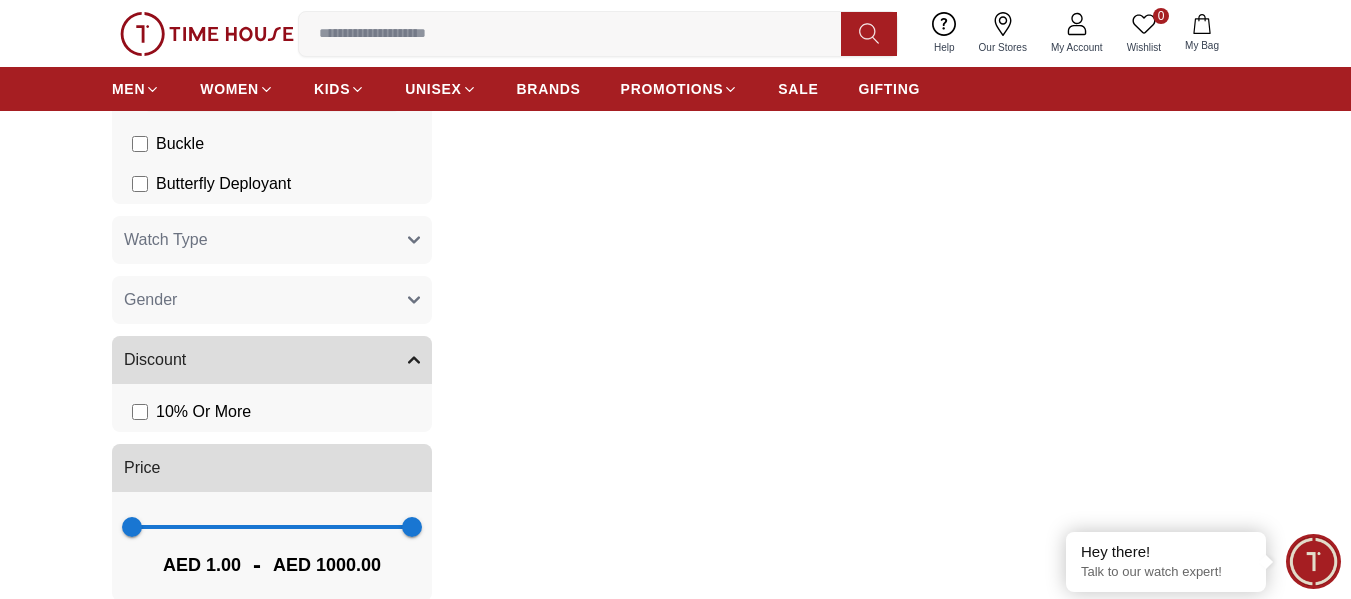 click on "Watch Type" at bounding box center (272, 240) 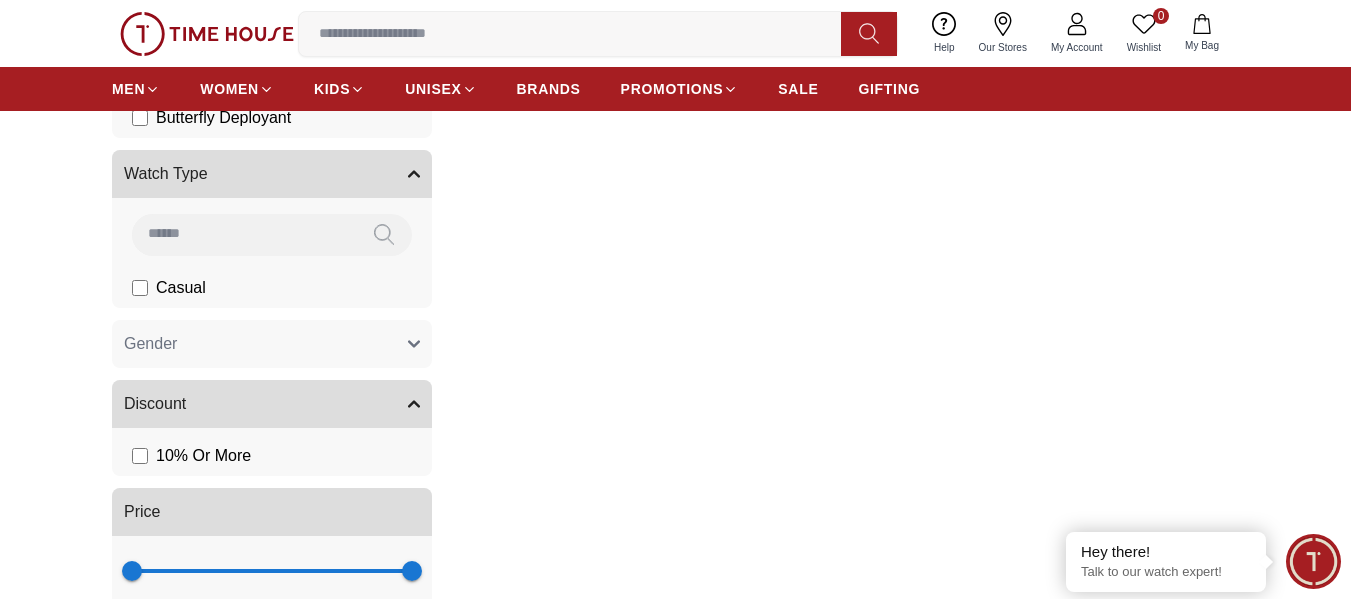 scroll, scrollTop: 2129, scrollLeft: 0, axis: vertical 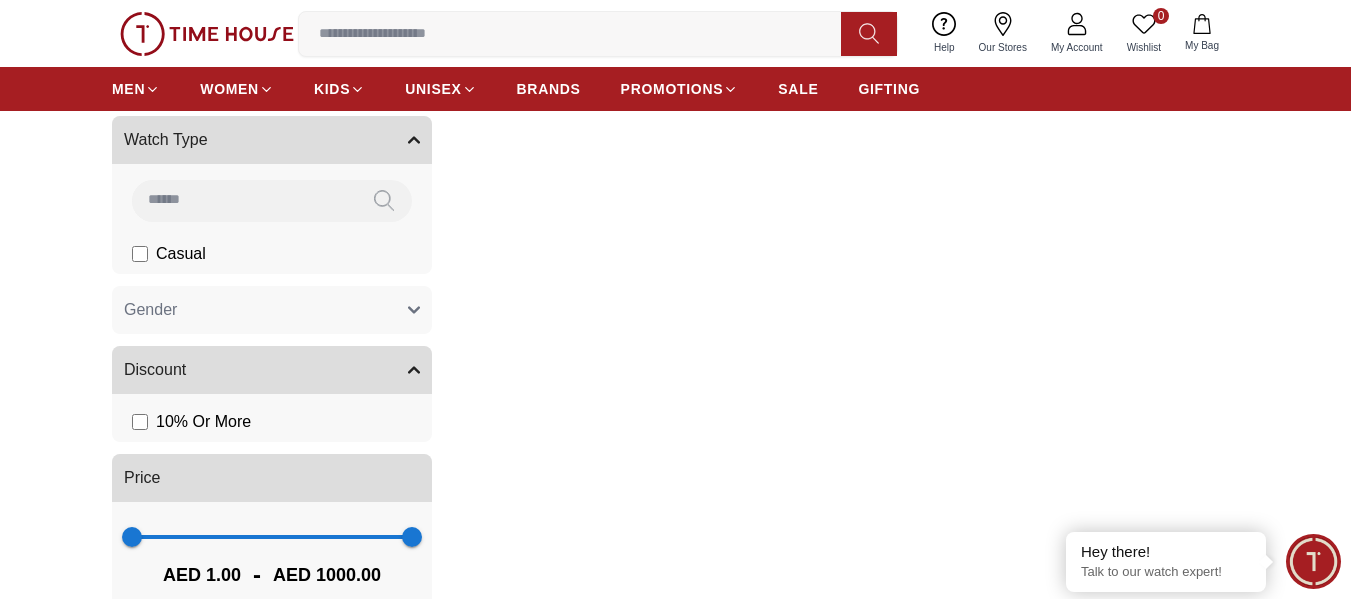 click on "Gender" at bounding box center [272, 310] 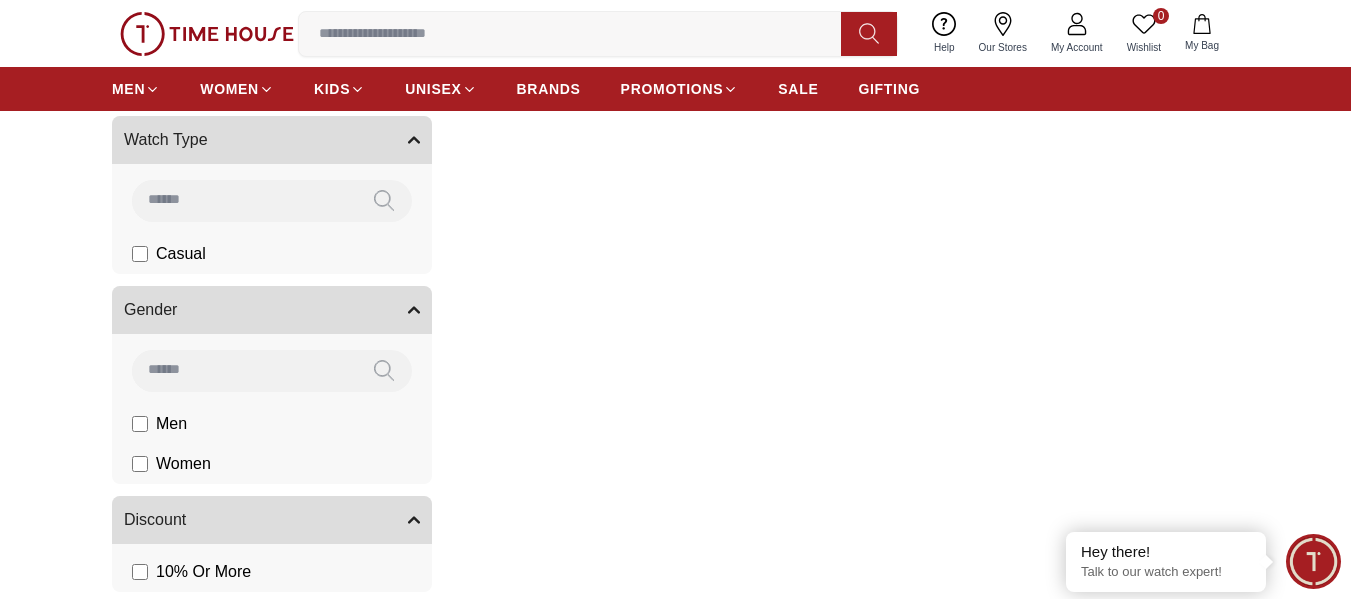click on "Men" at bounding box center (179, -1230) 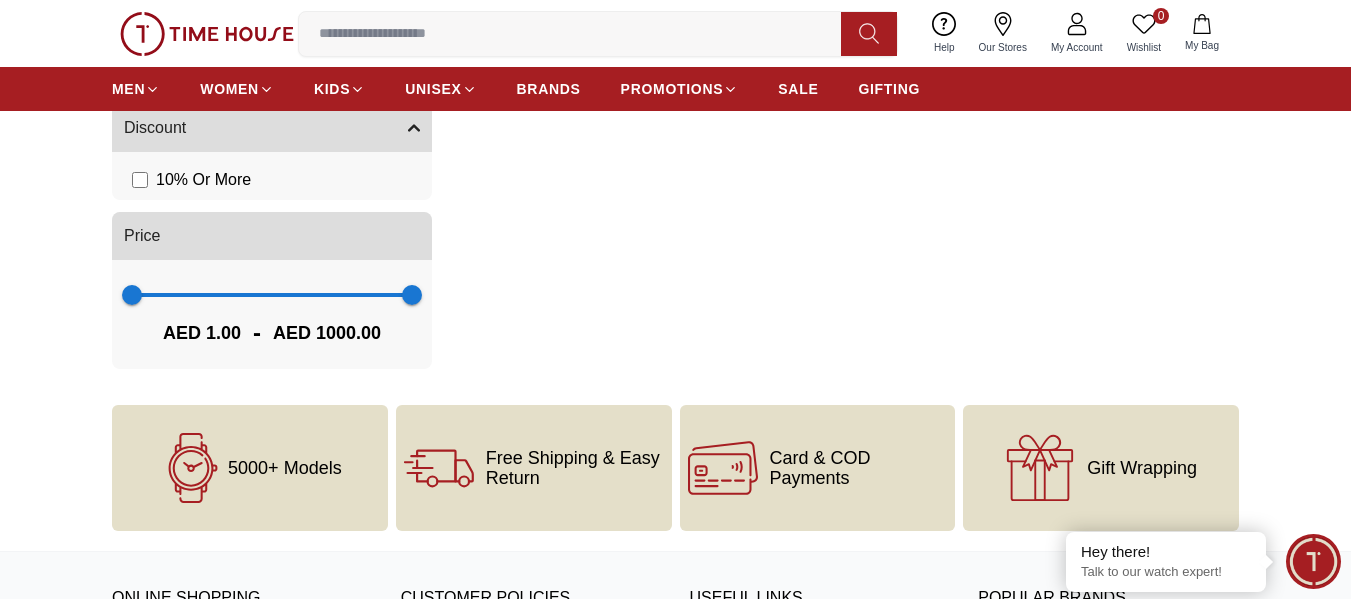 scroll, scrollTop: 2529, scrollLeft: 0, axis: vertical 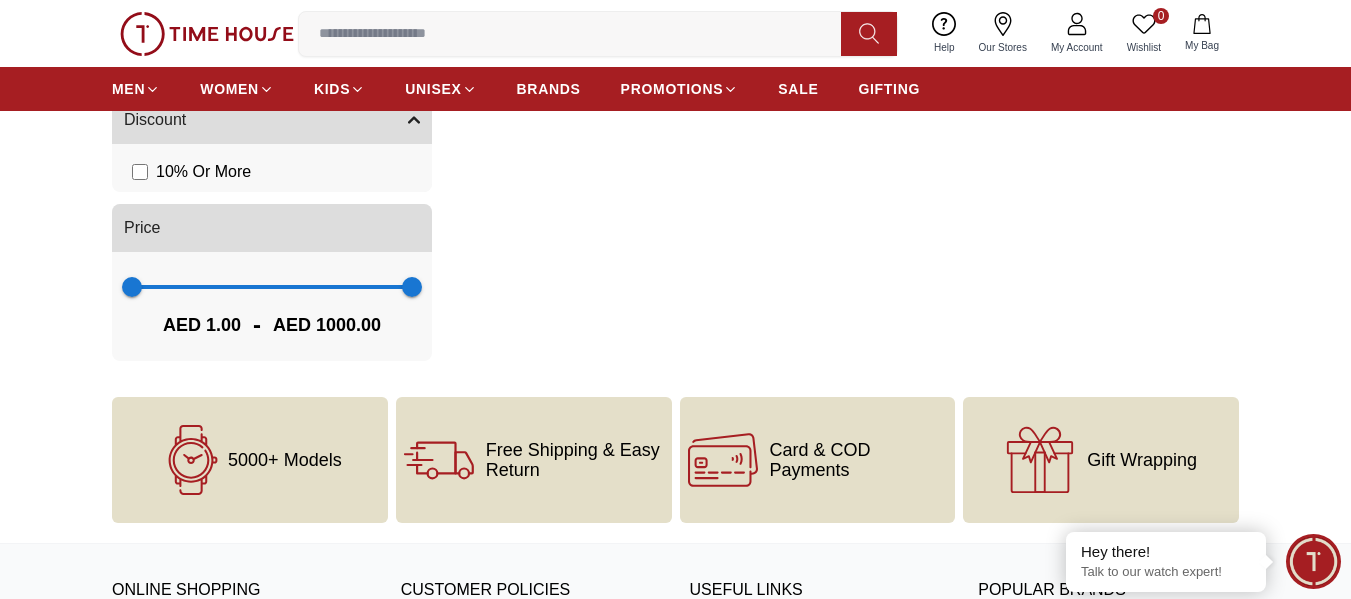 click on "10 % Or More" at bounding box center [276, 172] 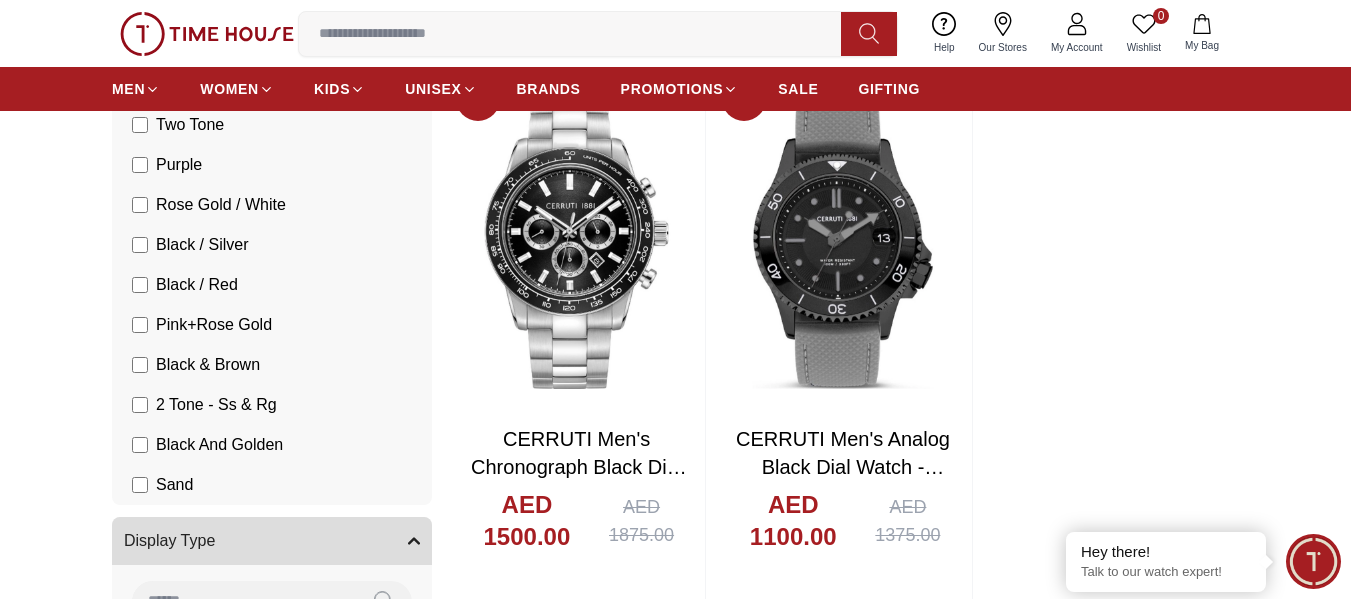 scroll, scrollTop: 929, scrollLeft: 0, axis: vertical 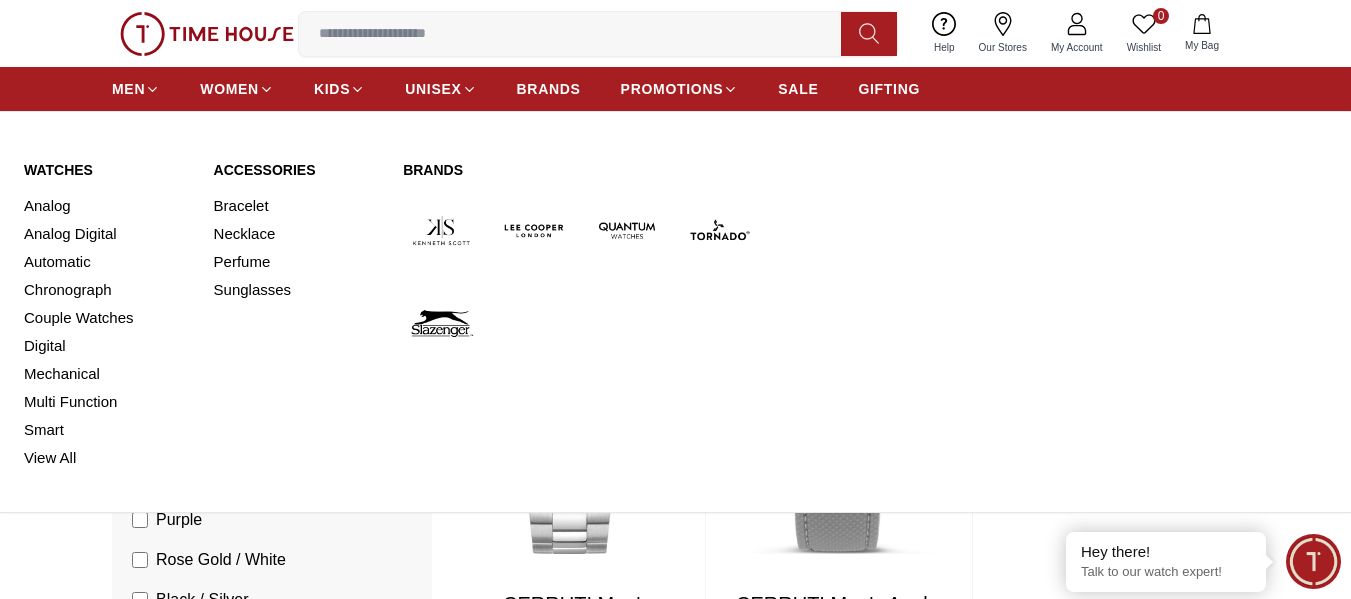 click on "Watches" at bounding box center (107, 170) 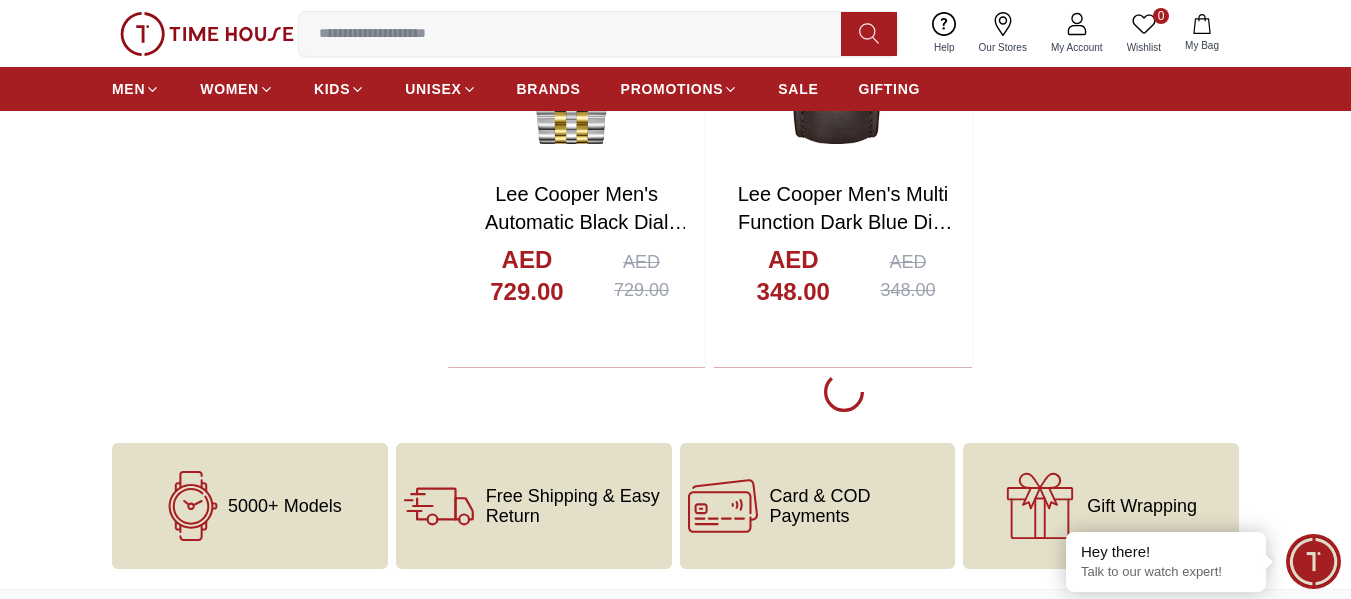 scroll, scrollTop: 3800, scrollLeft: 0, axis: vertical 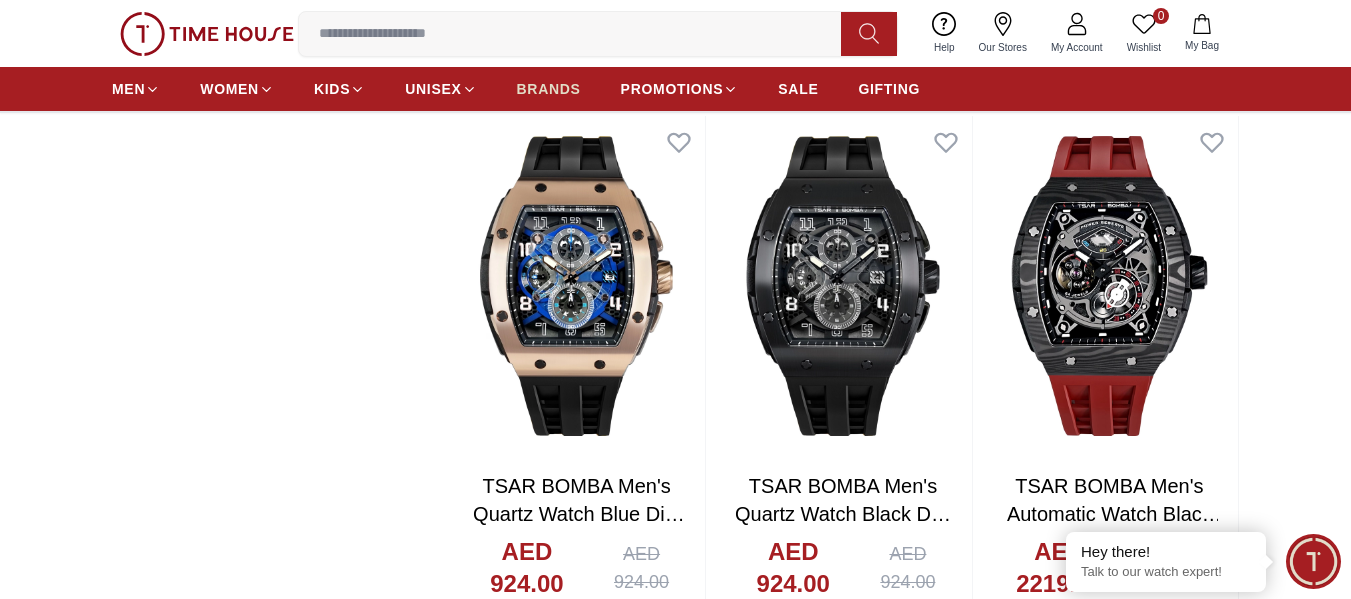 click on "BRANDS" at bounding box center [549, 89] 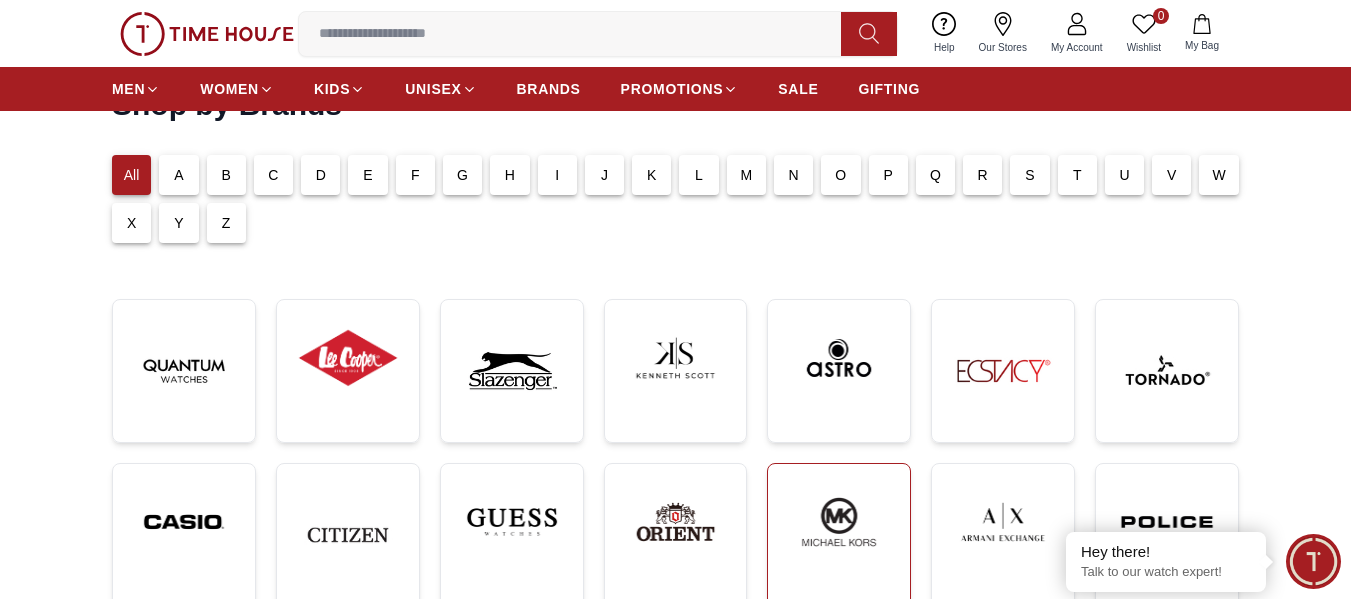 scroll, scrollTop: 400, scrollLeft: 0, axis: vertical 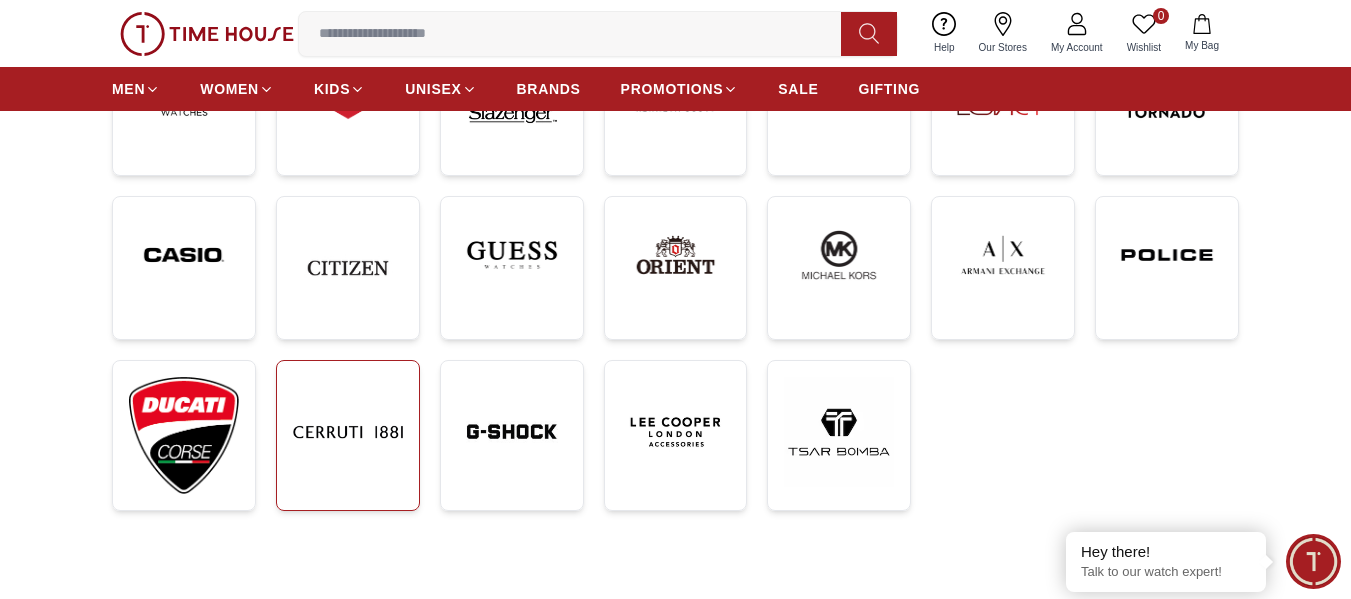 click at bounding box center (348, 432) 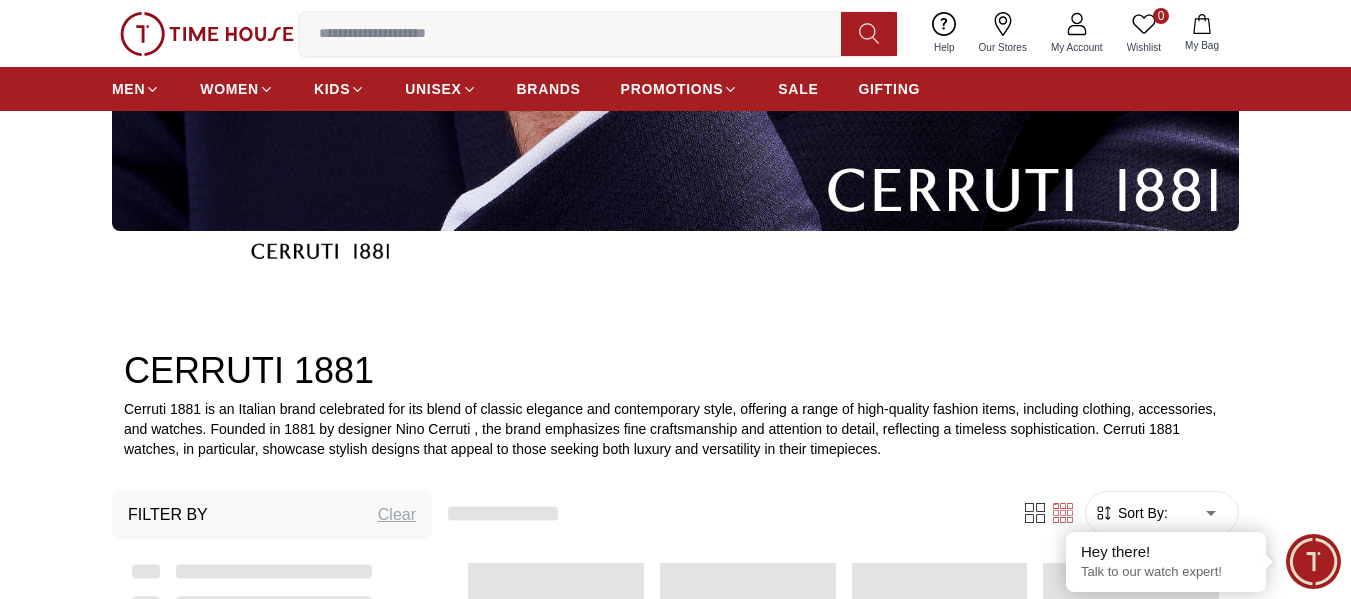 scroll, scrollTop: 0, scrollLeft: 0, axis: both 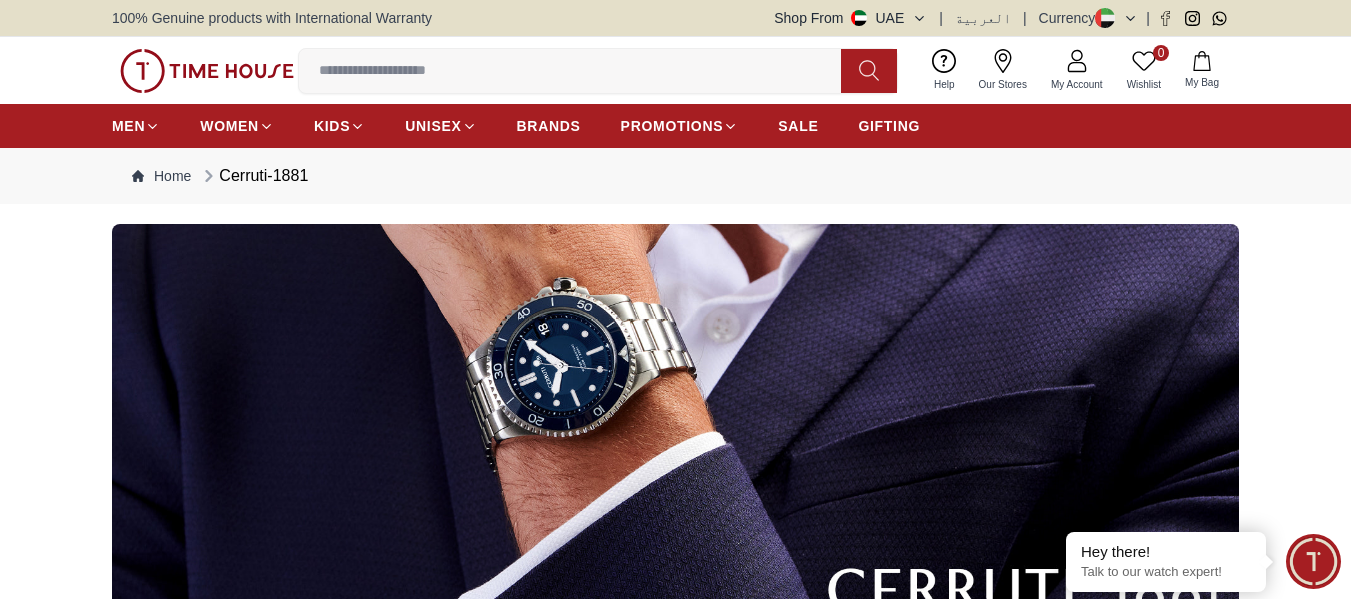 click at bounding box center (675, 427) 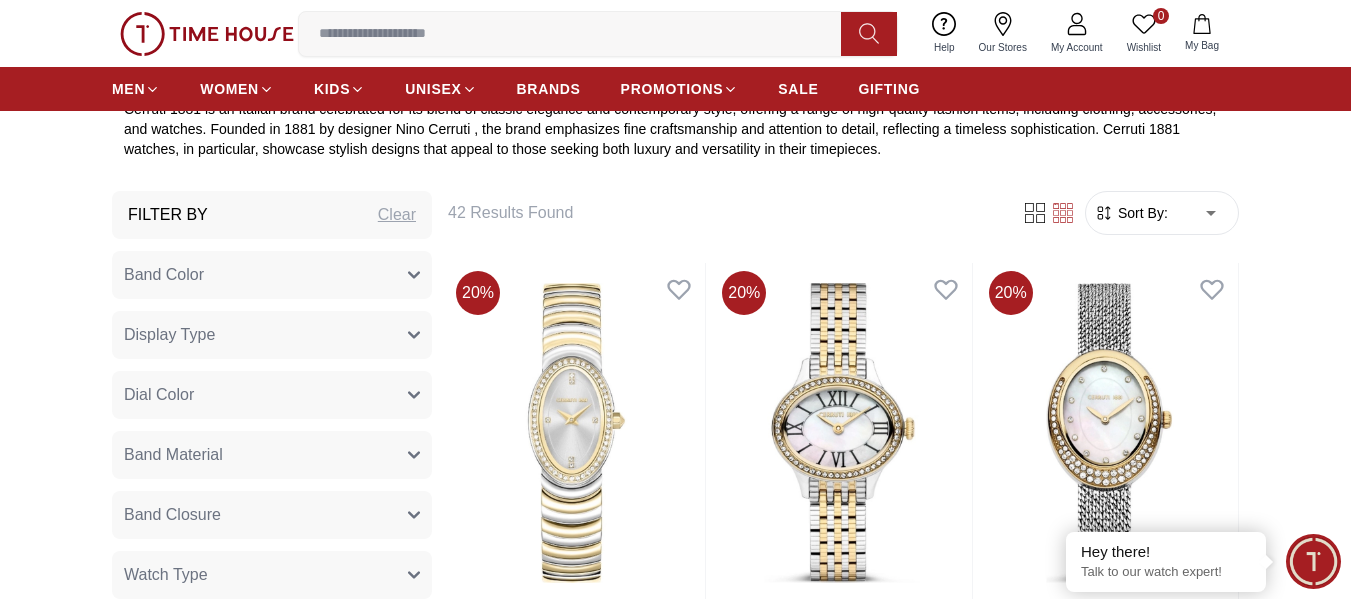 scroll, scrollTop: 900, scrollLeft: 0, axis: vertical 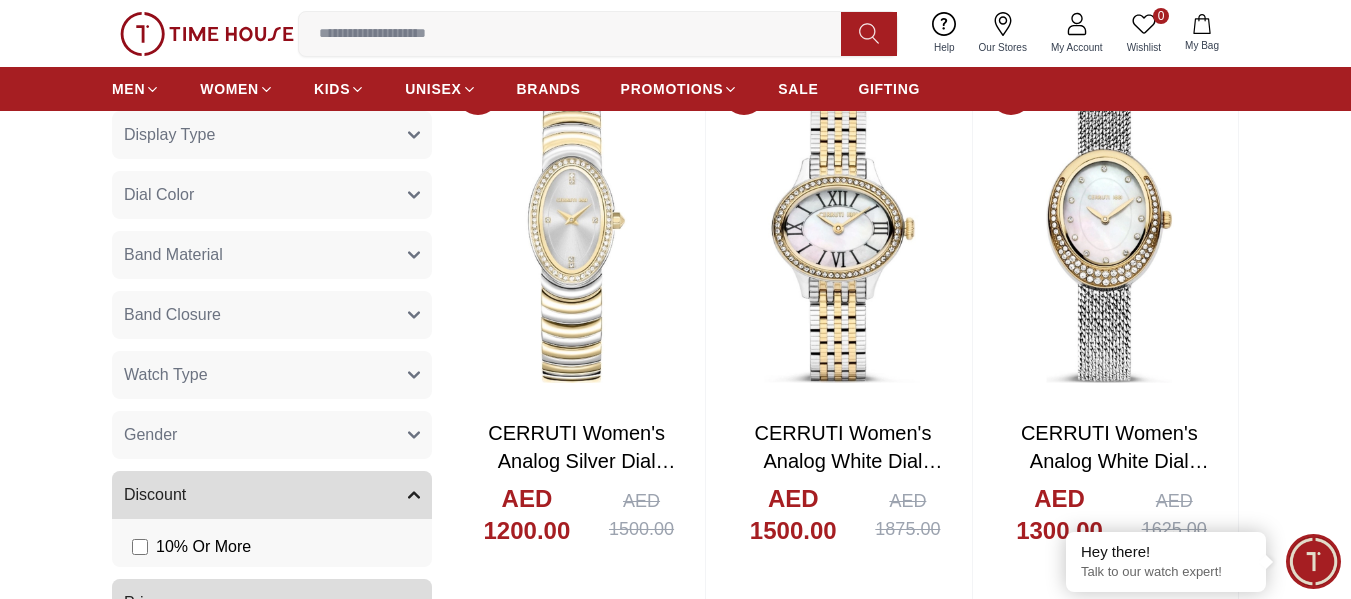 click on "Gender" at bounding box center [272, 435] 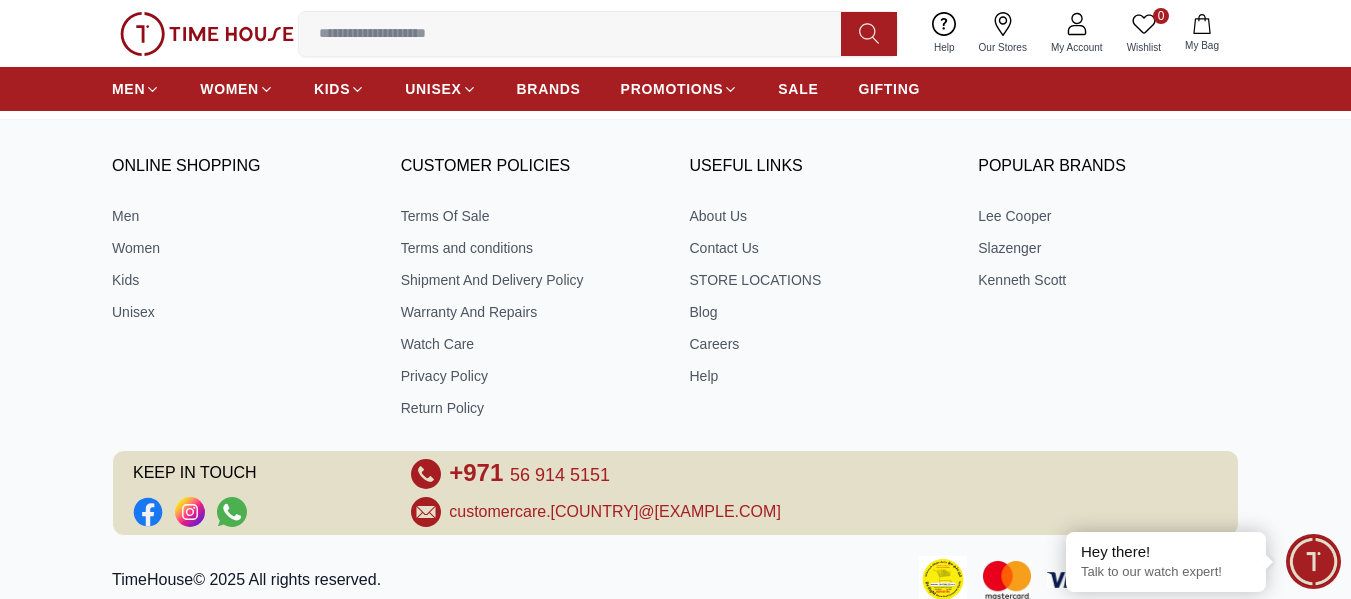 scroll, scrollTop: 1800, scrollLeft: 0, axis: vertical 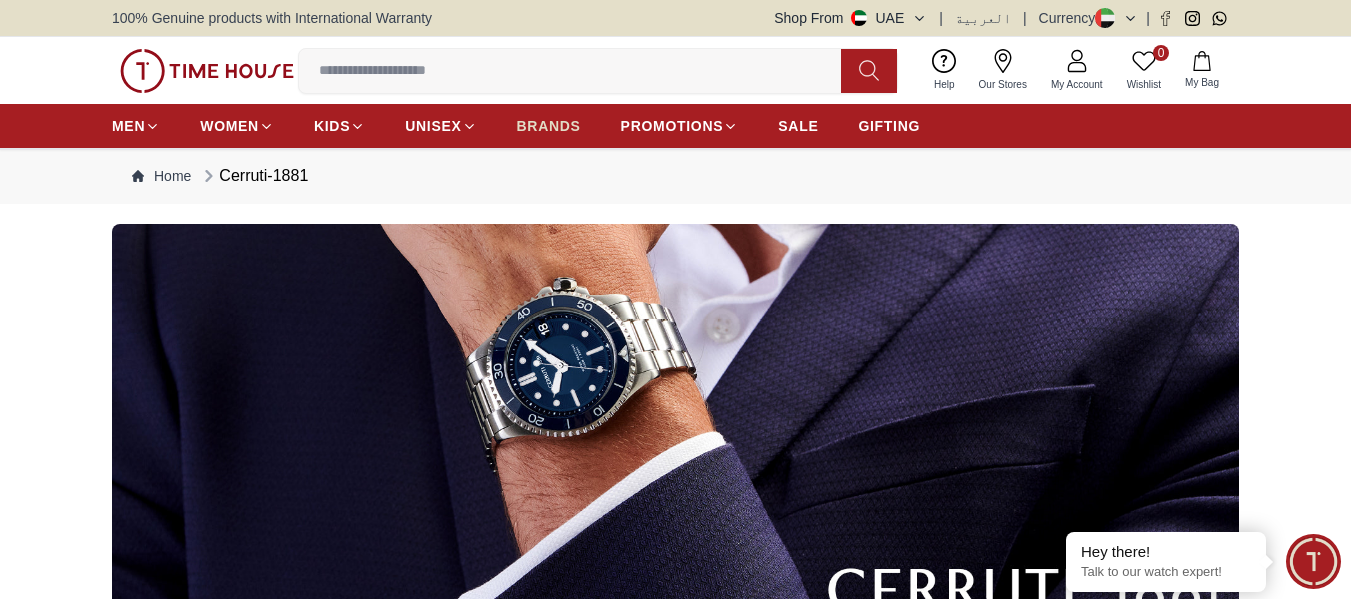click on "BRANDS" at bounding box center [549, 126] 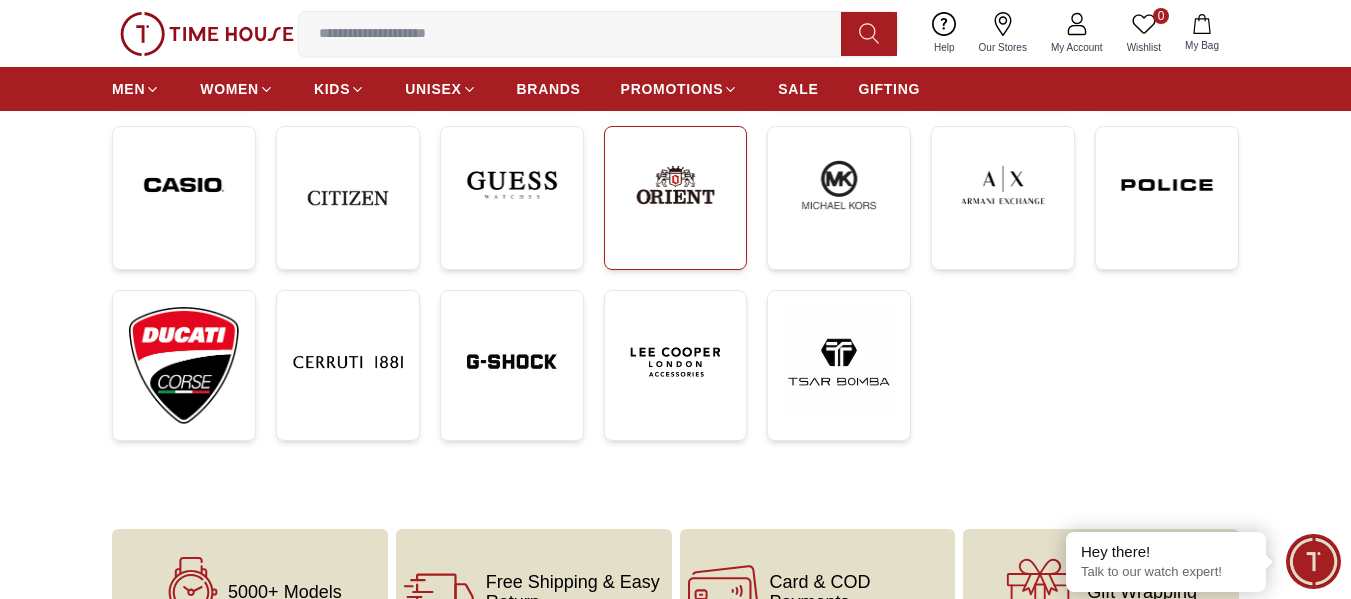 scroll, scrollTop: 500, scrollLeft: 0, axis: vertical 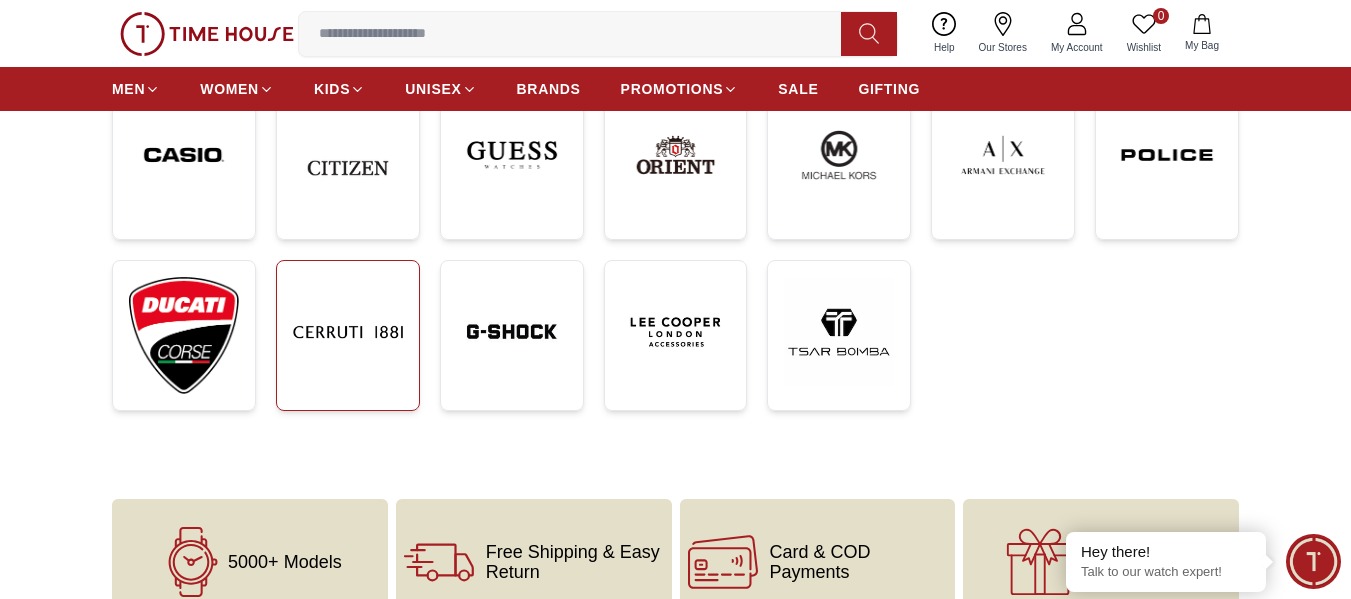 click at bounding box center (348, 332) 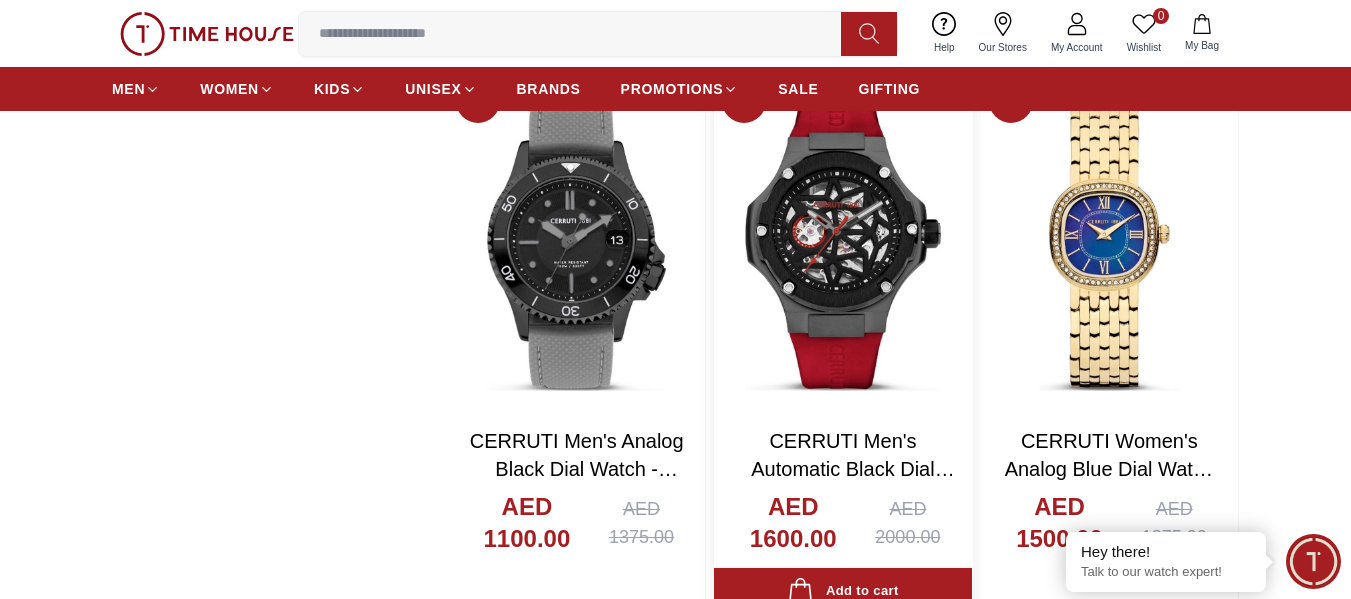scroll, scrollTop: 3000, scrollLeft: 0, axis: vertical 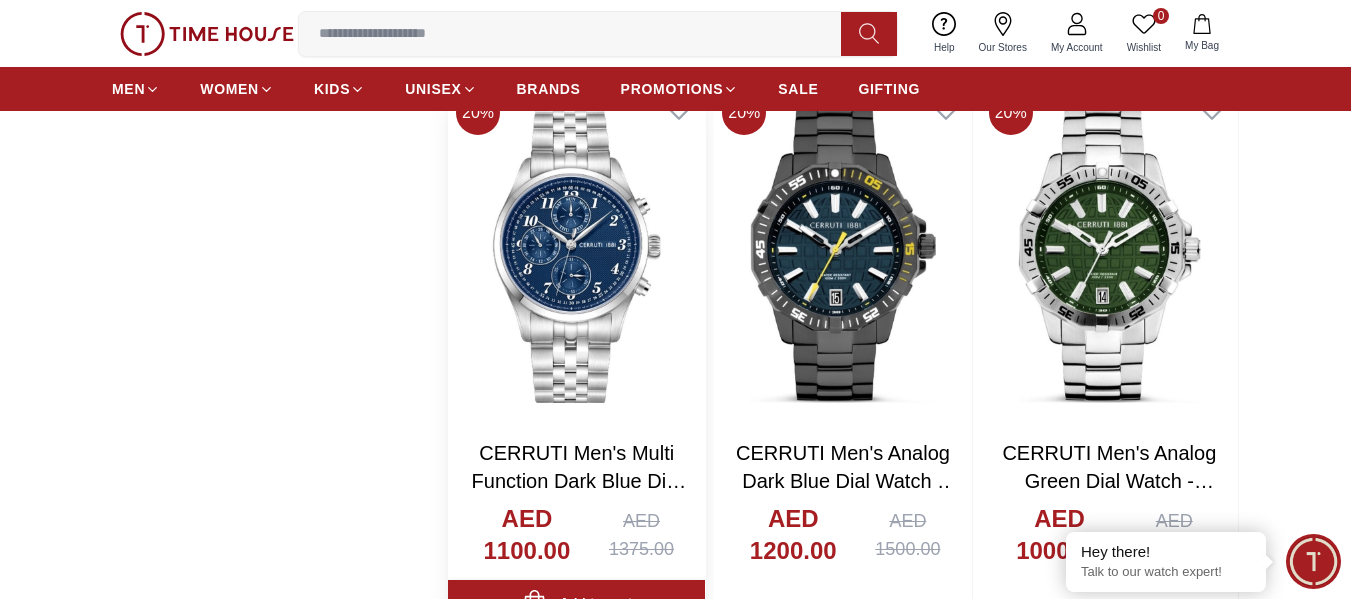 click at bounding box center [576, 253] 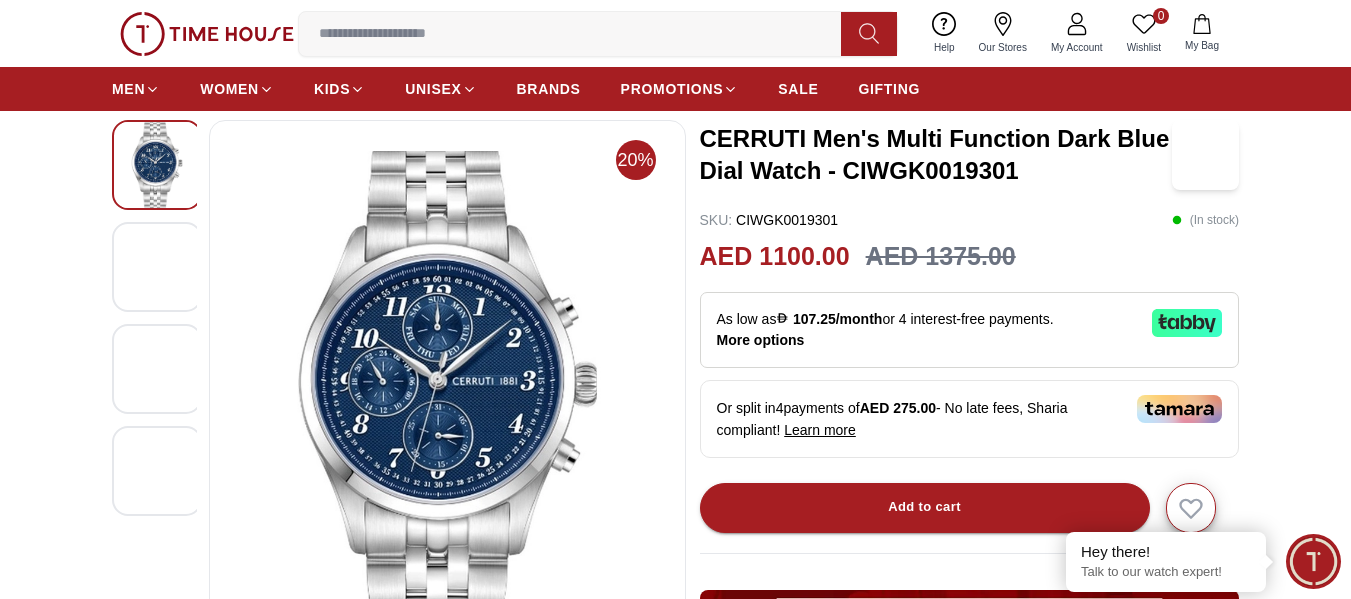 scroll, scrollTop: 0, scrollLeft: 0, axis: both 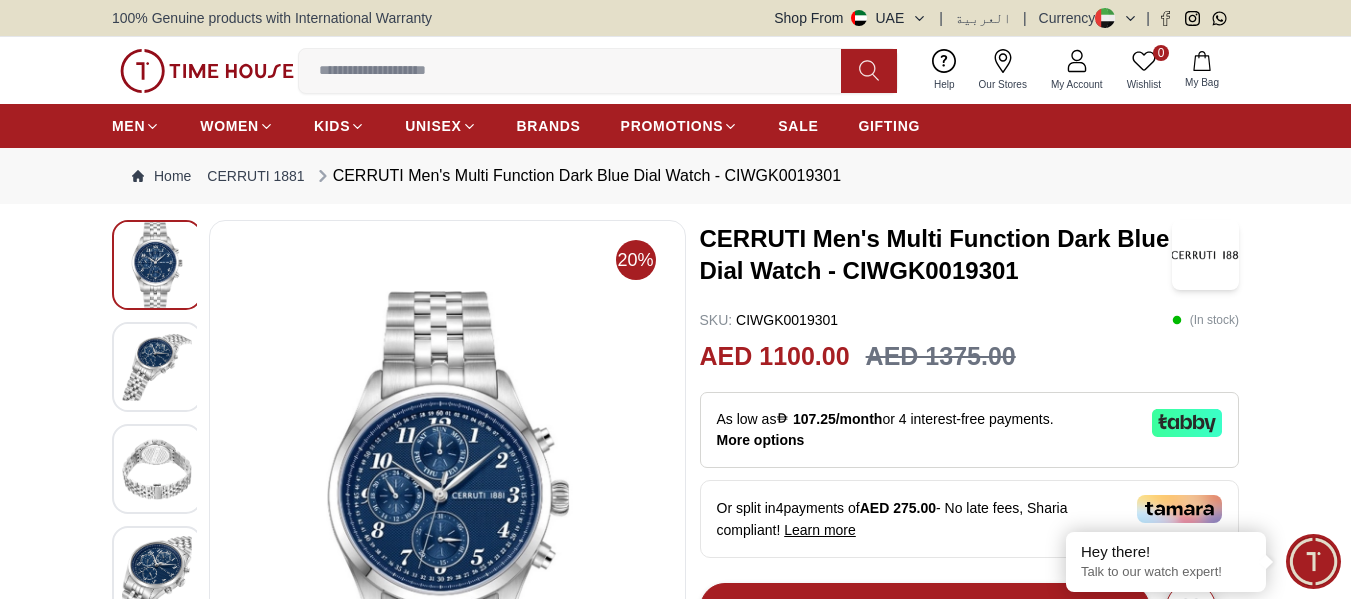 click at bounding box center [157, 367] 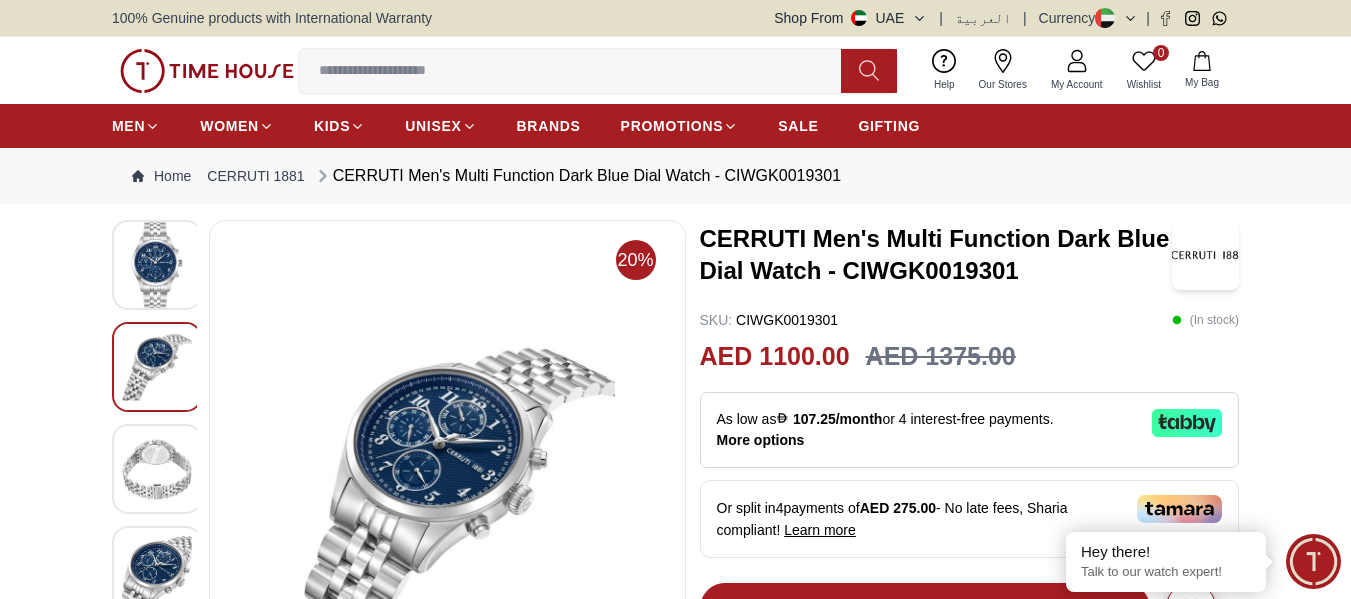 click at bounding box center [157, 469] 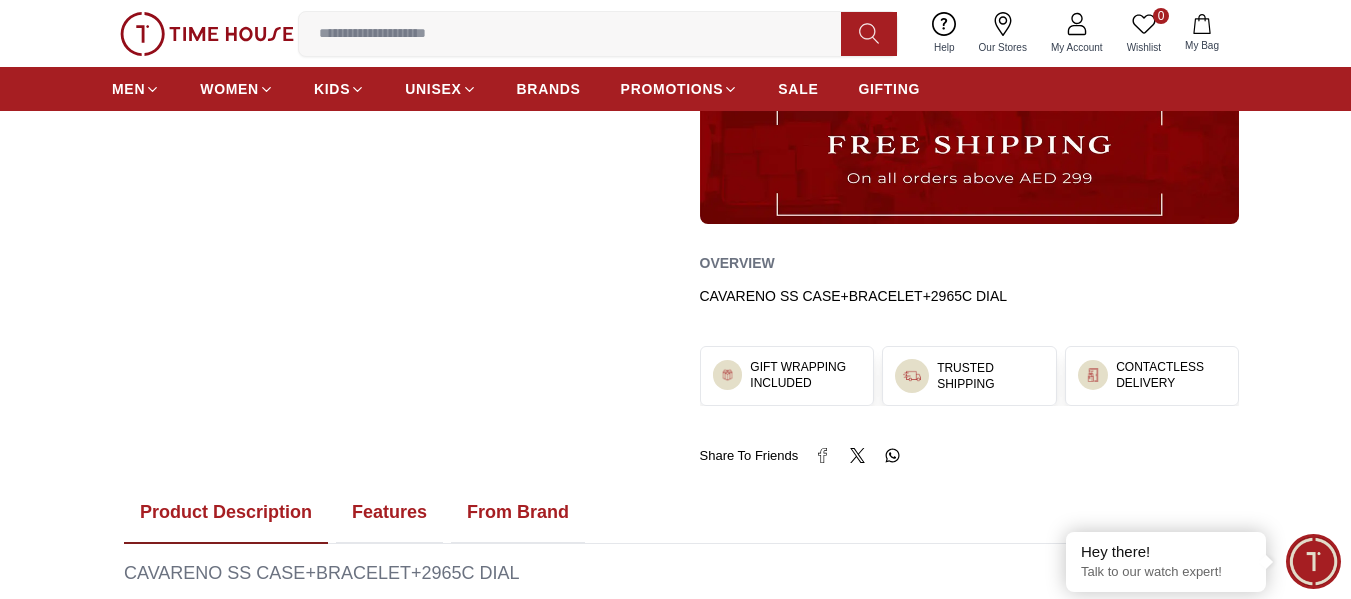 scroll, scrollTop: 600, scrollLeft: 0, axis: vertical 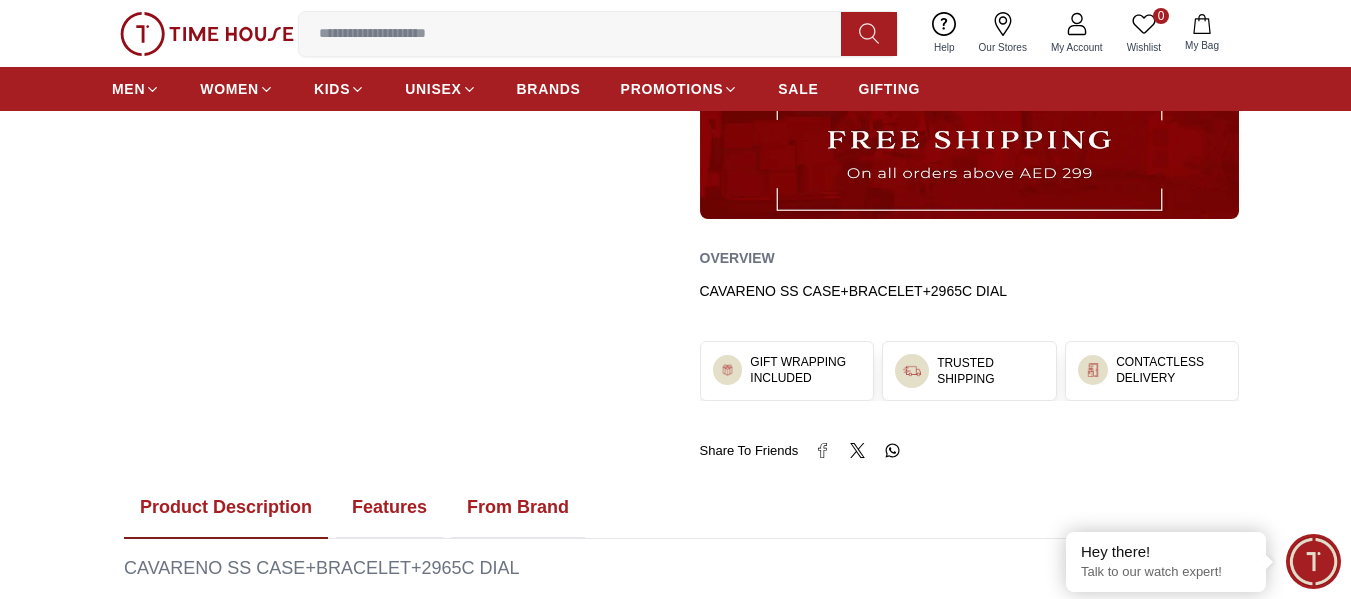 click on "Features" at bounding box center [389, 508] 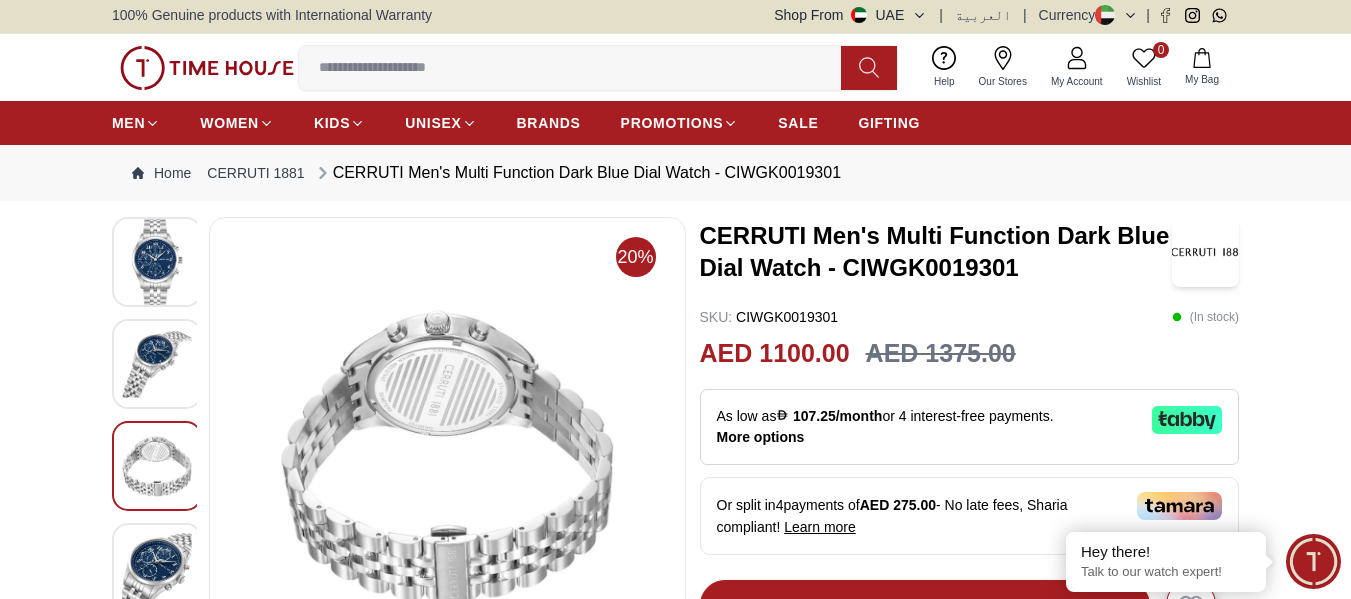 scroll, scrollTop: 0, scrollLeft: 0, axis: both 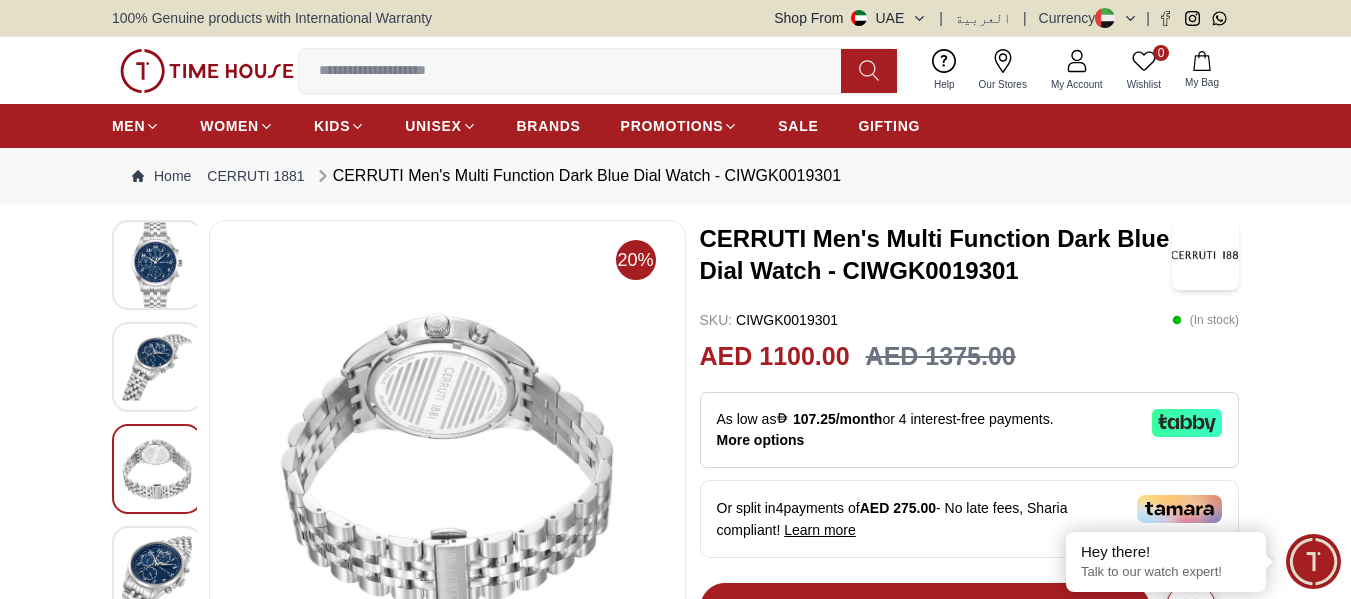 click at bounding box center [157, 265] 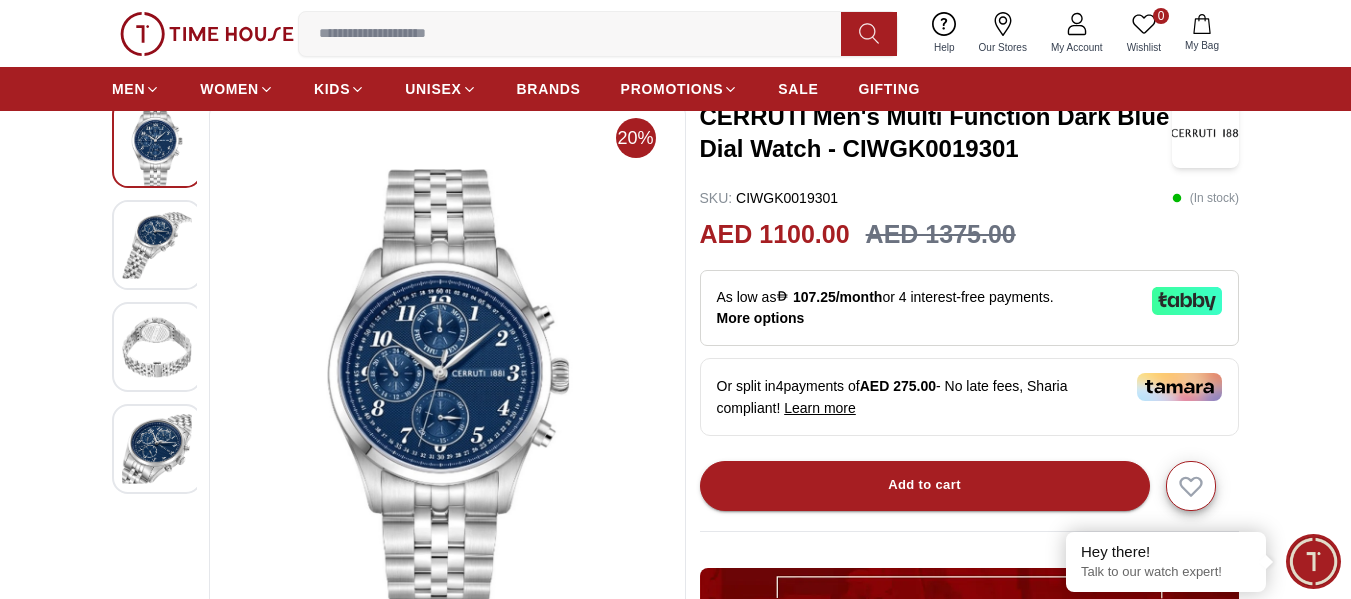 scroll, scrollTop: 100, scrollLeft: 0, axis: vertical 